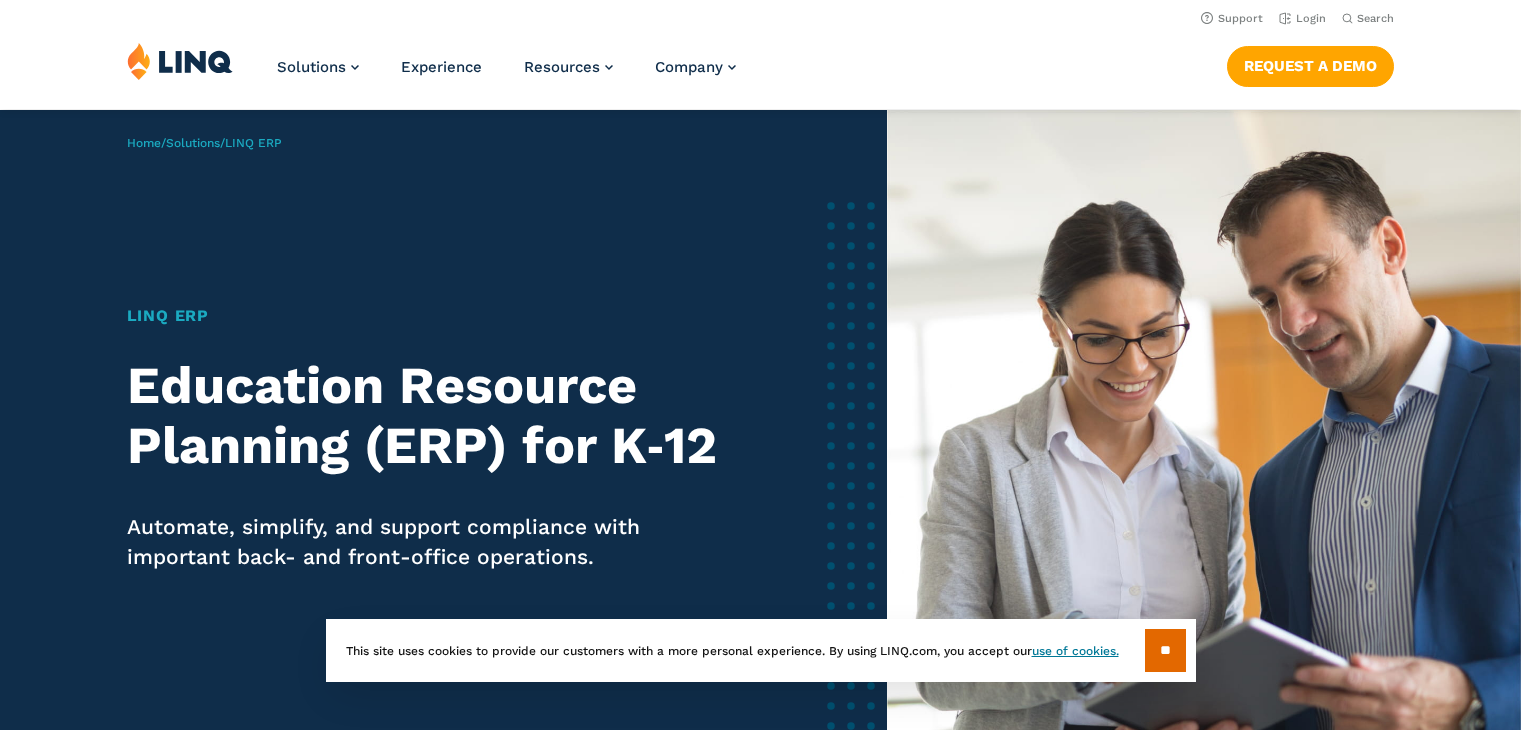 scroll, scrollTop: 0, scrollLeft: 0, axis: both 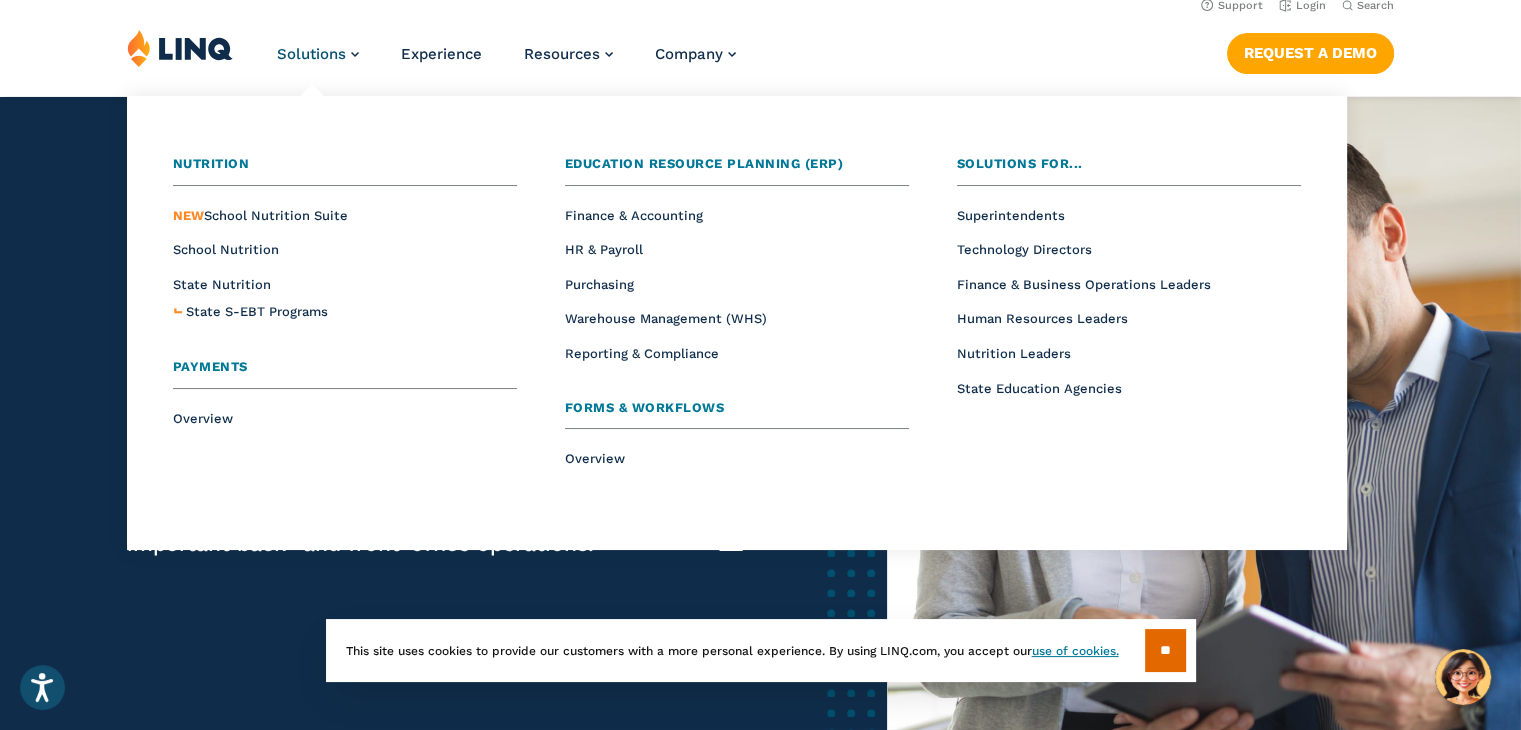 click on "Education Resource Planning (ERP)" at bounding box center (737, 170) 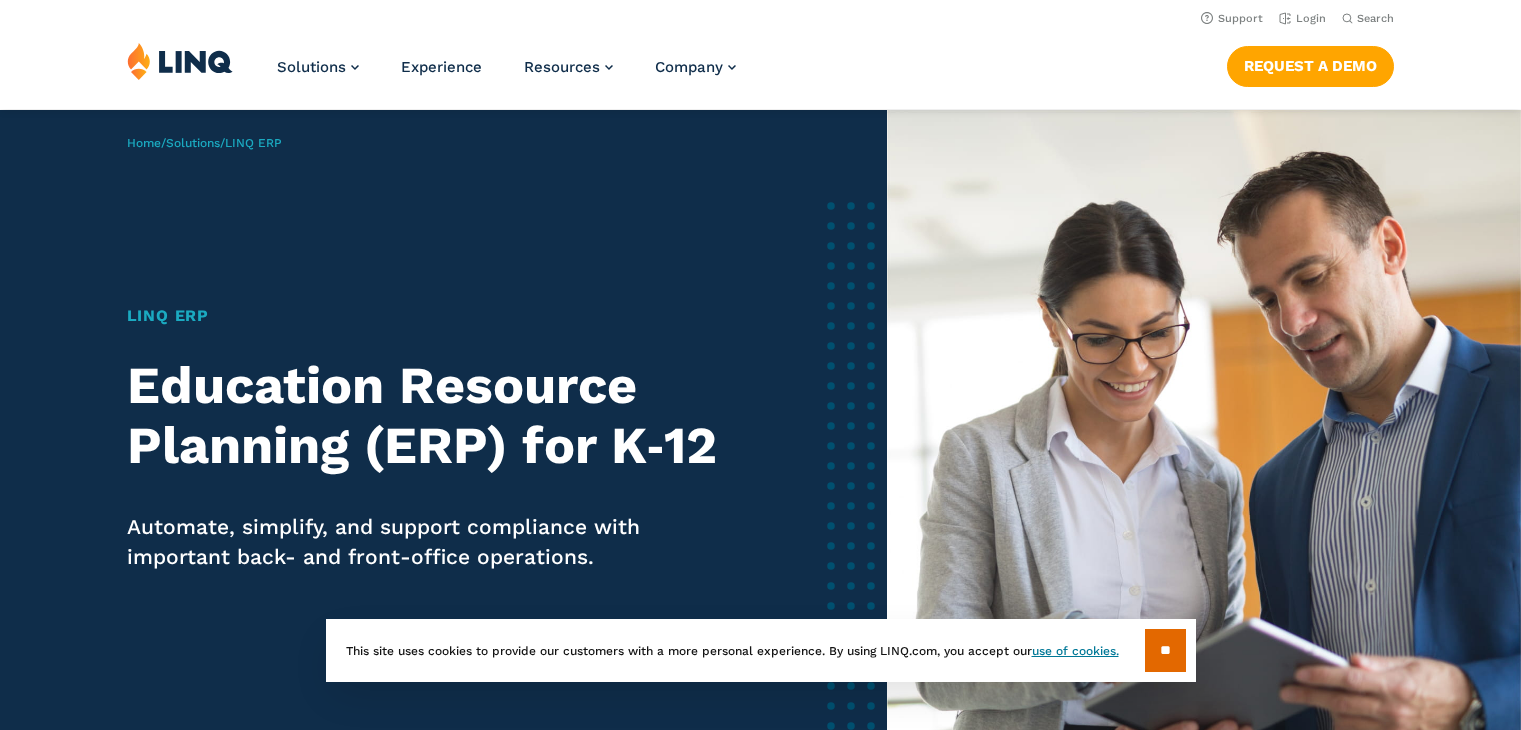 scroll, scrollTop: 0, scrollLeft: 0, axis: both 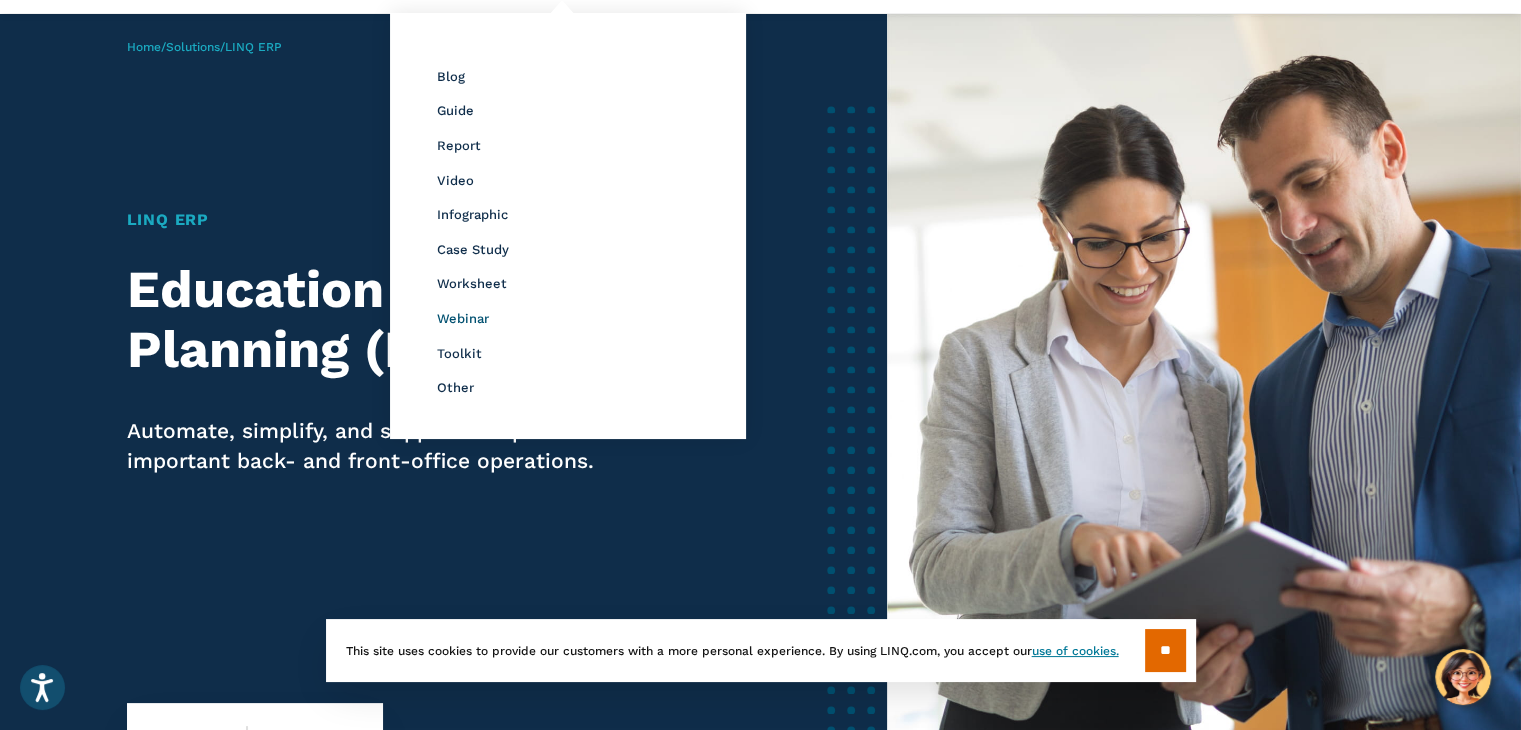 click on "Webinar" at bounding box center (463, 318) 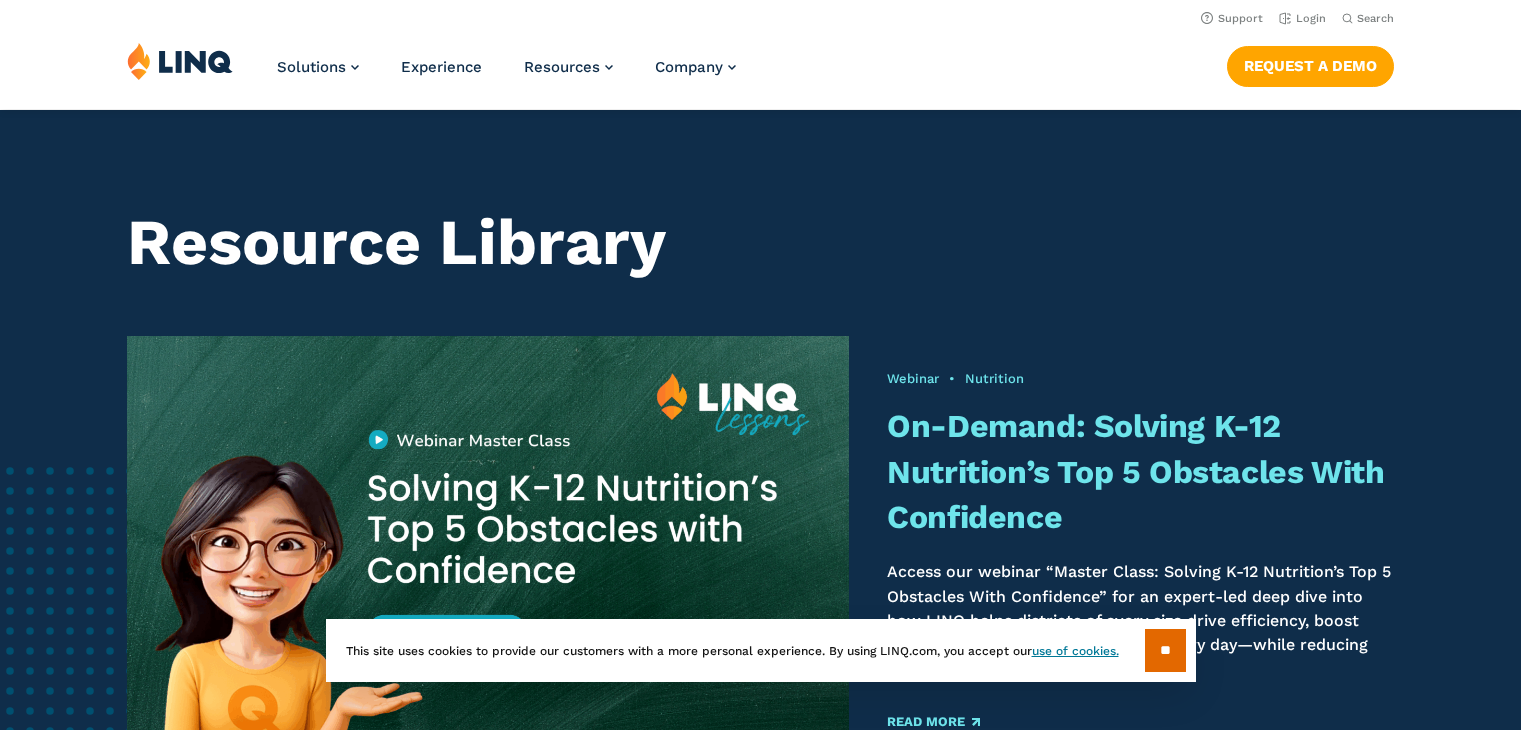 scroll, scrollTop: 1454, scrollLeft: 0, axis: vertical 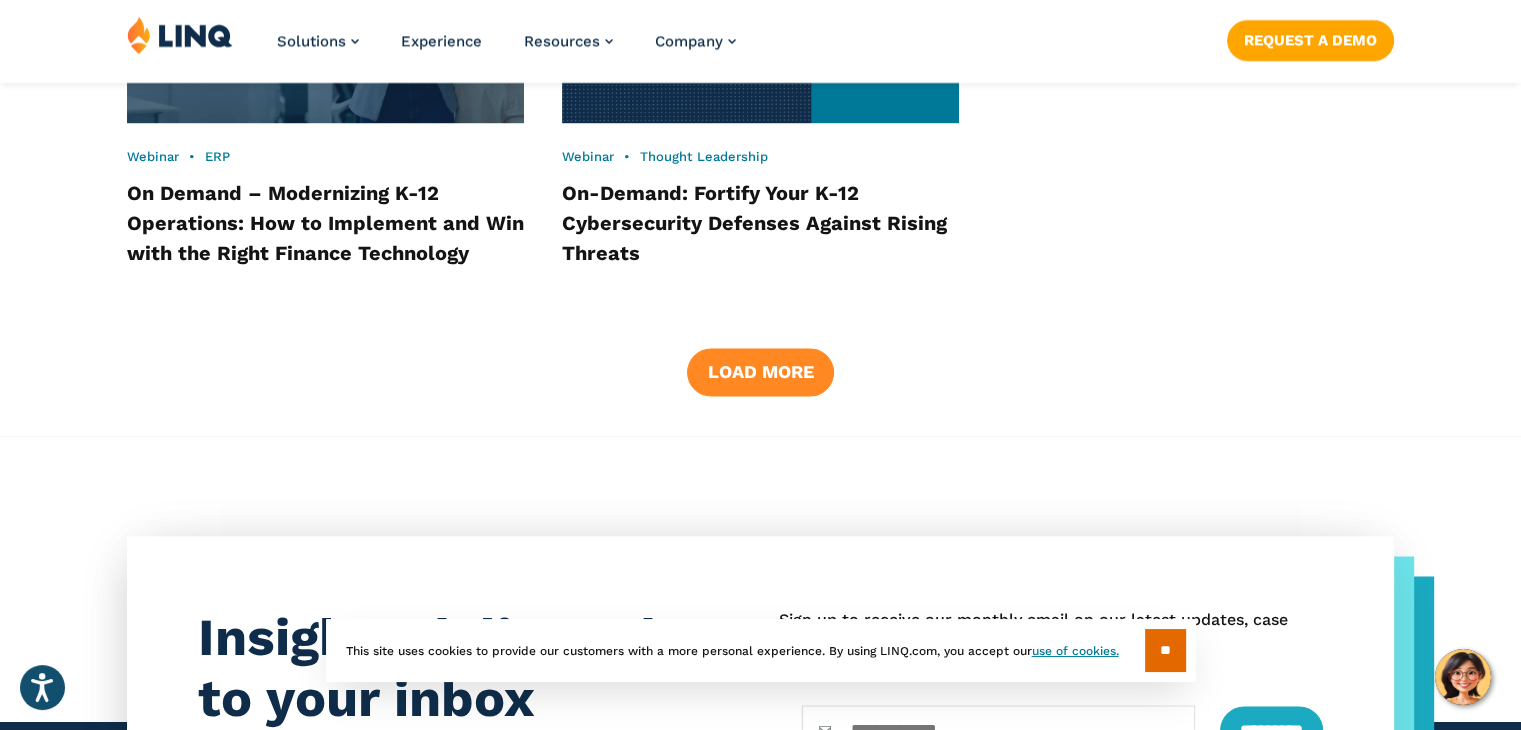 click on "Load More" at bounding box center [760, 372] 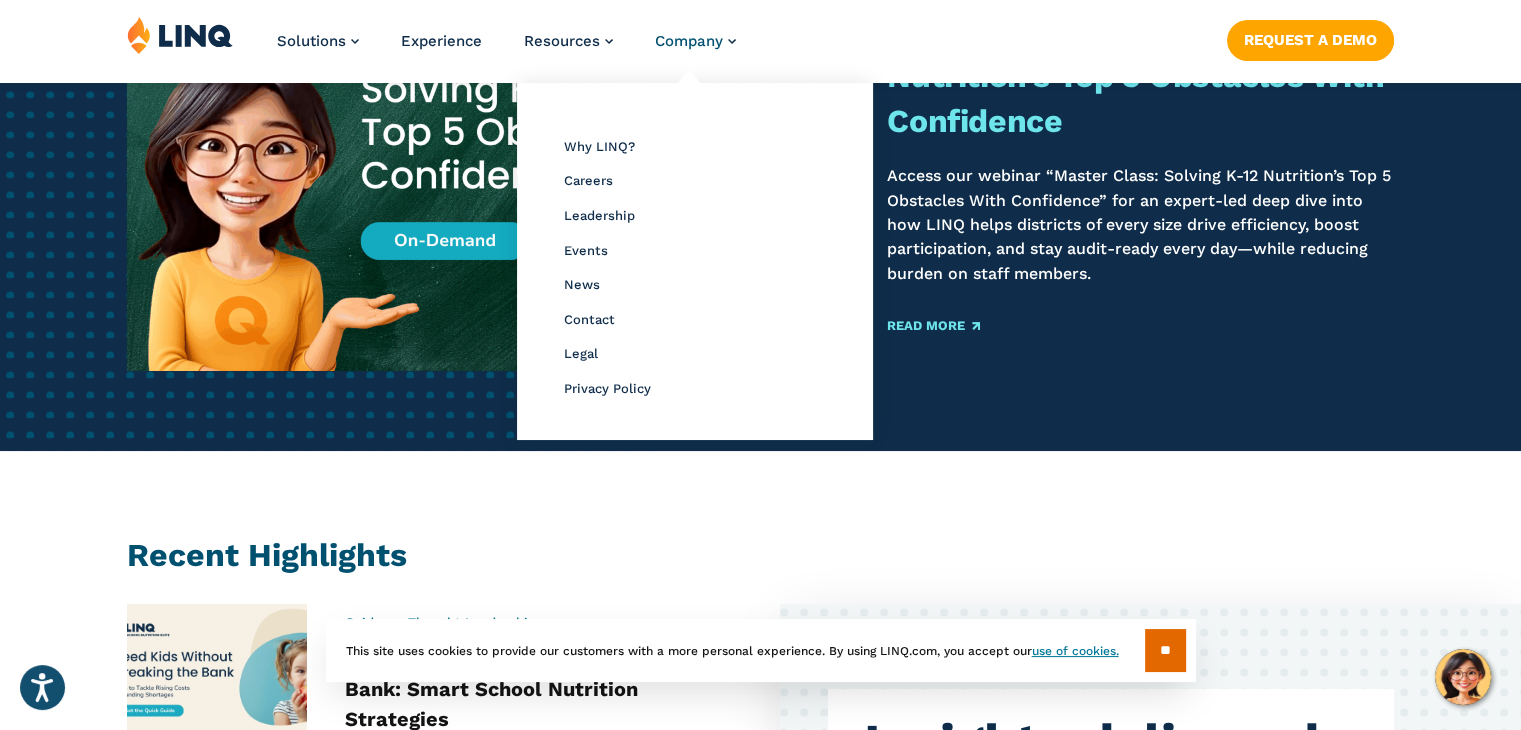 scroll, scrollTop: 396, scrollLeft: 0, axis: vertical 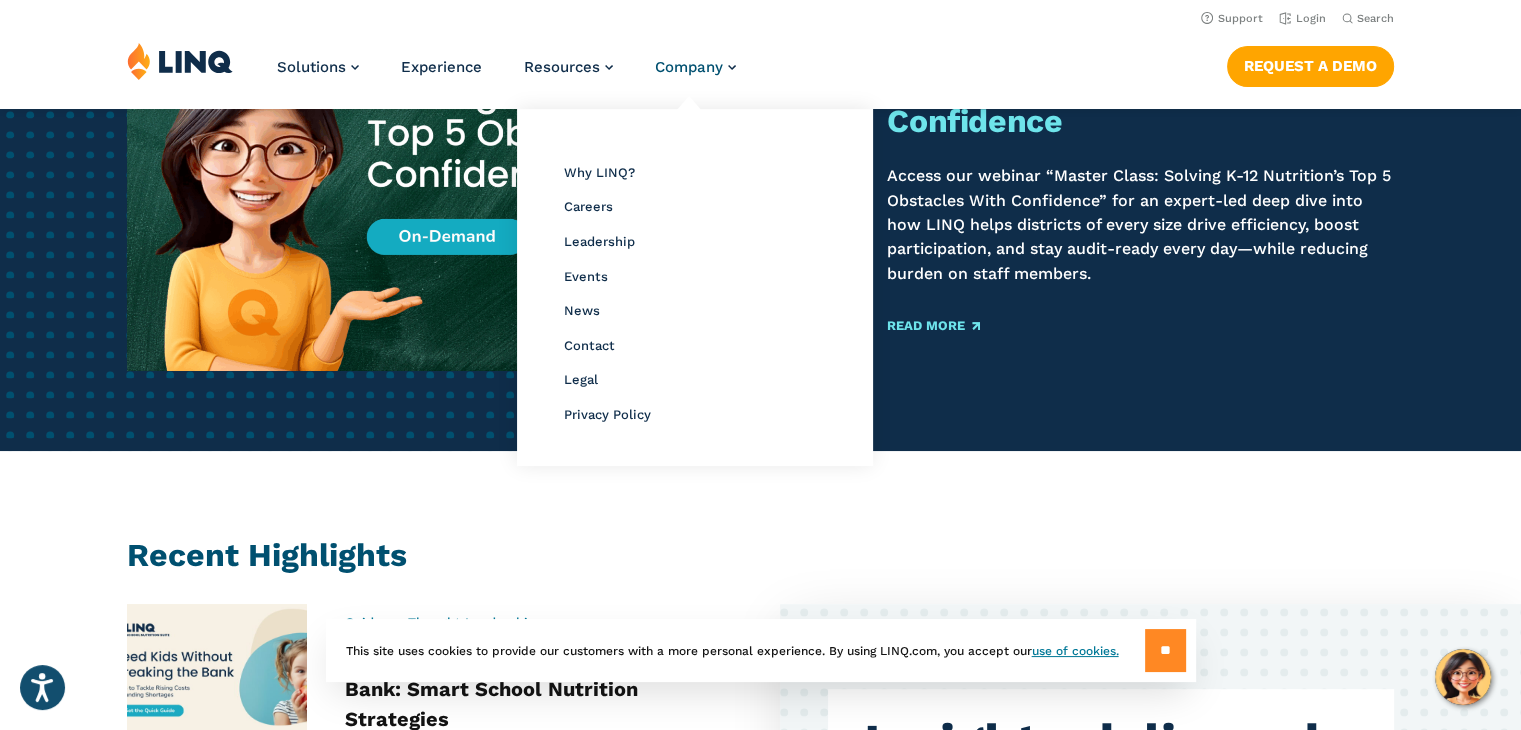click on "**" at bounding box center (1165, 650) 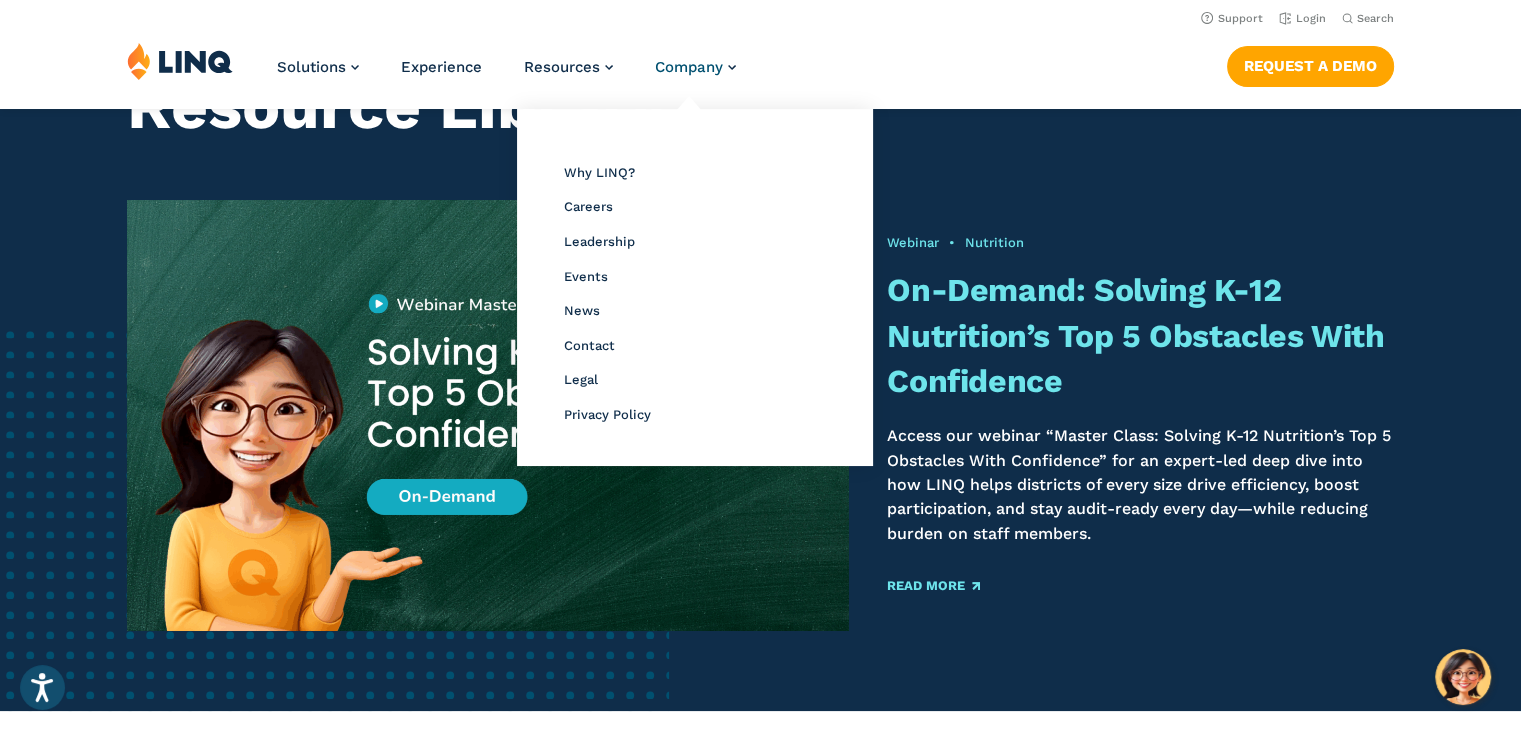 scroll, scrollTop: 0, scrollLeft: 0, axis: both 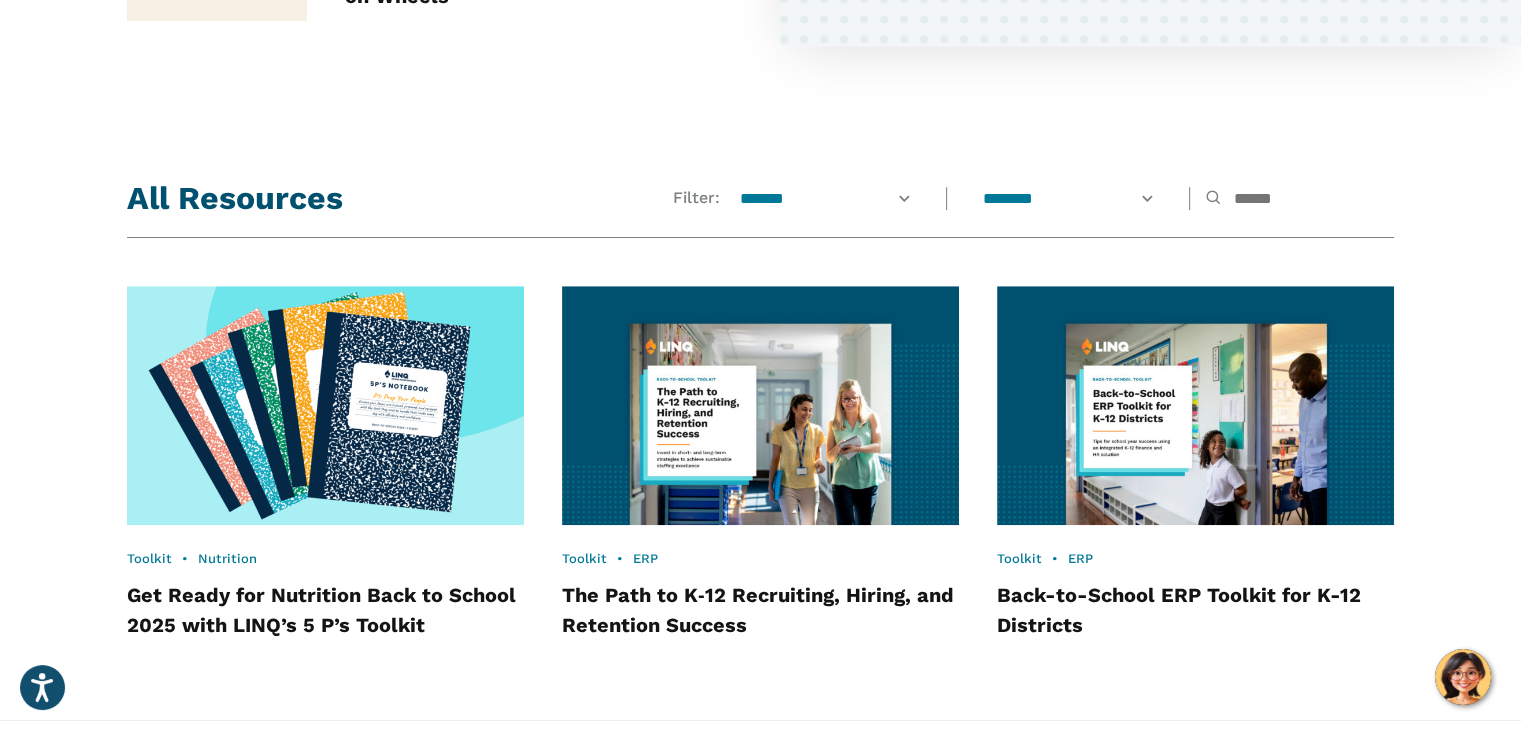click on "[CREDIT CARD]" at bounding box center (1069, 199) 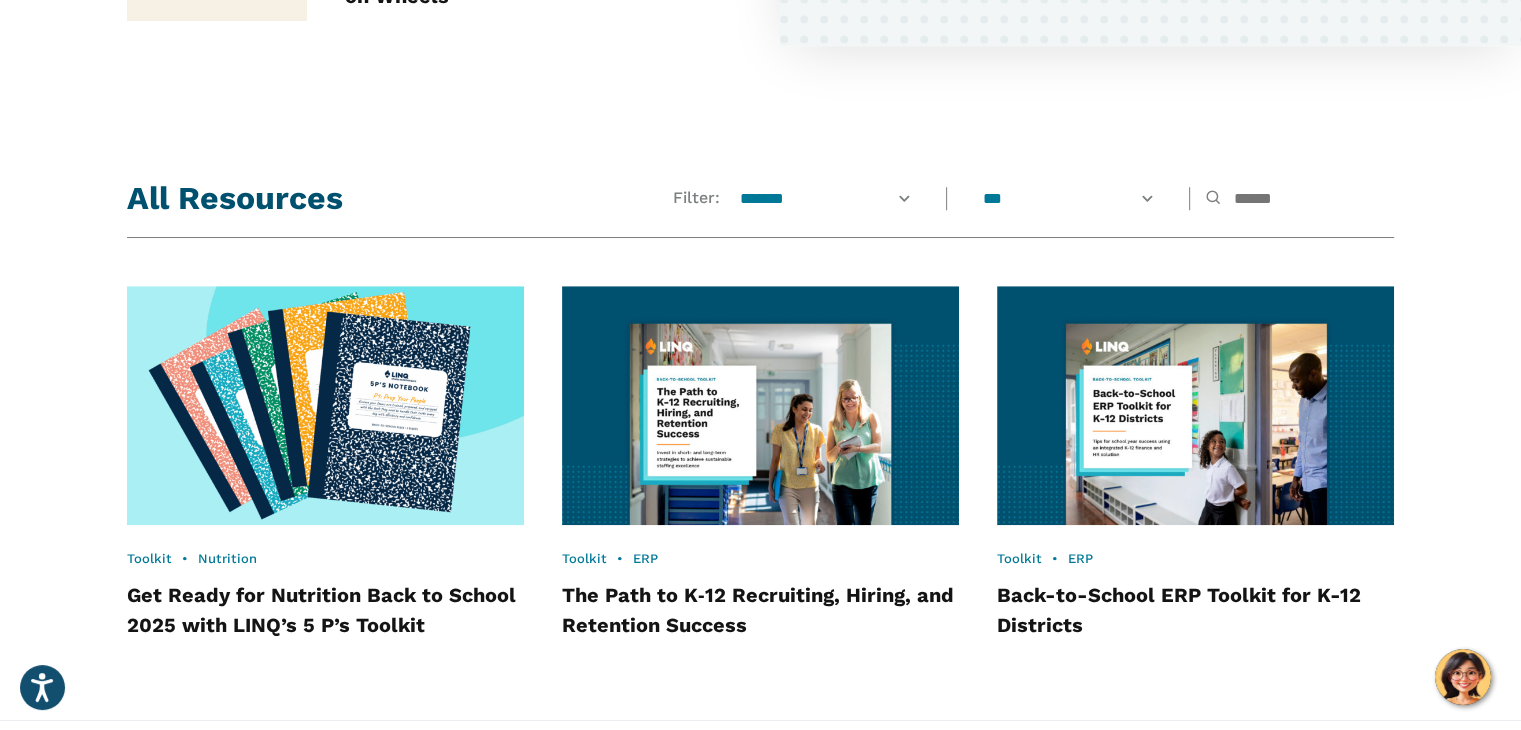 click on "******** *** *********" at bounding box center [1069, 199] 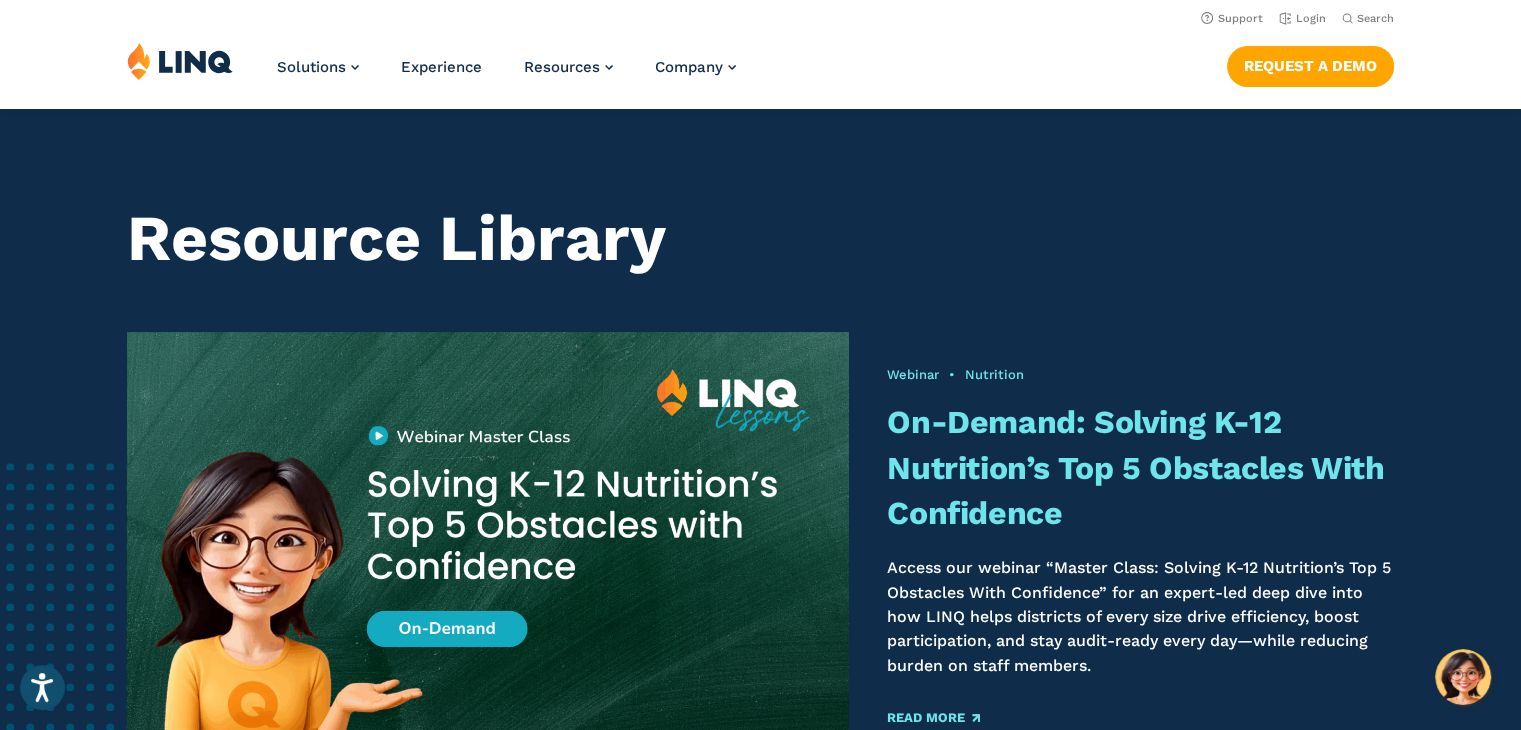 scroll, scrollTop: 4, scrollLeft: 0, axis: vertical 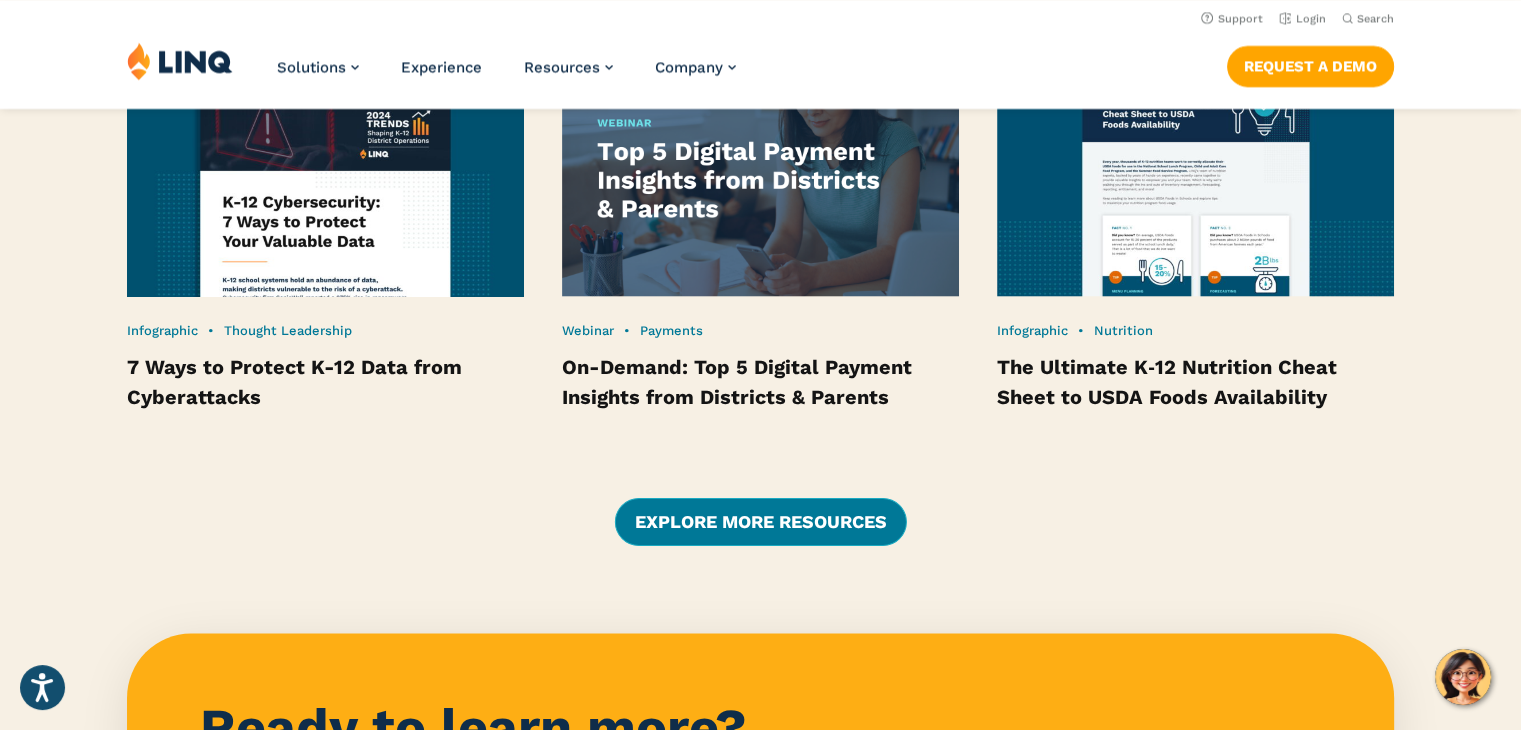 click on "Explore More Resources" at bounding box center (760, 522) 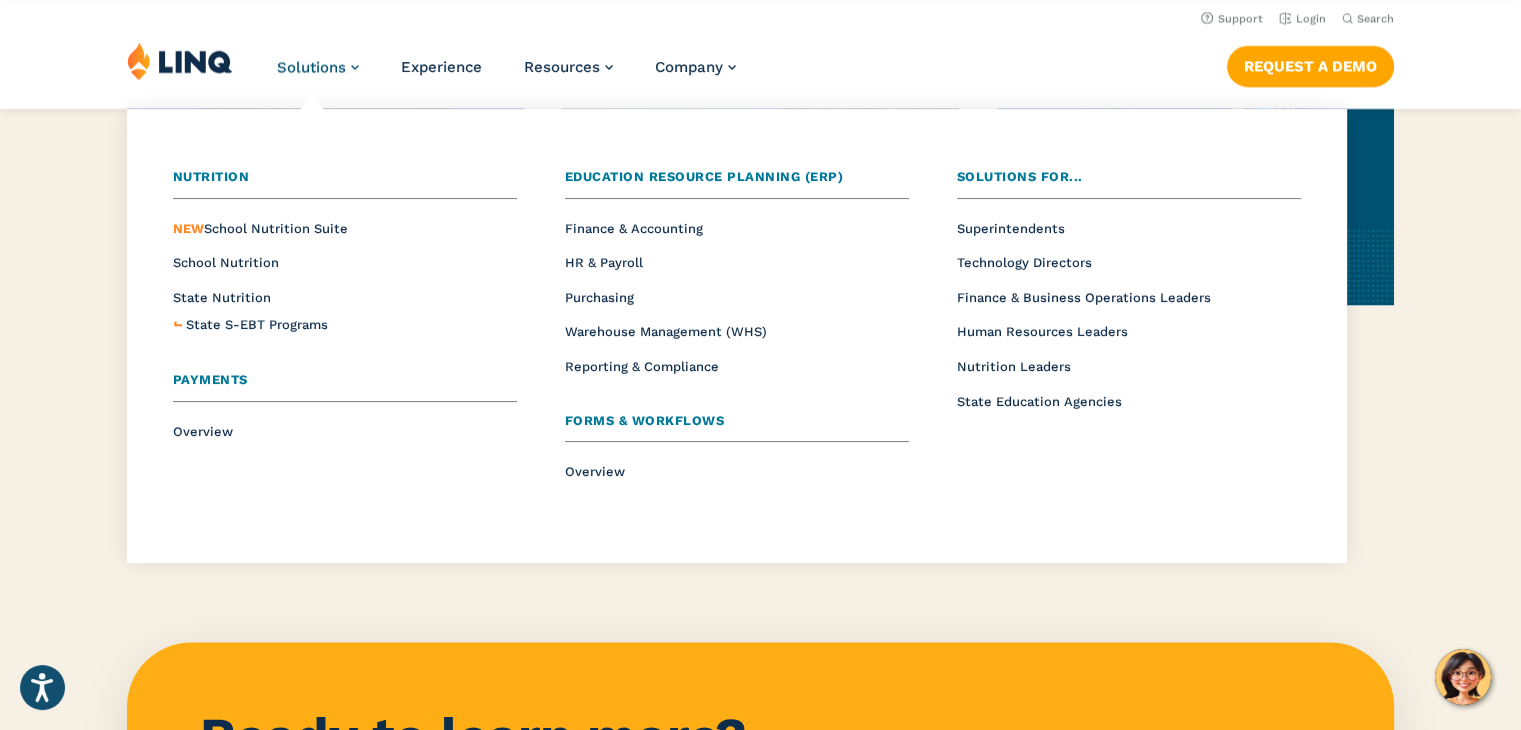 click on "Solutions" at bounding box center (311, 67) 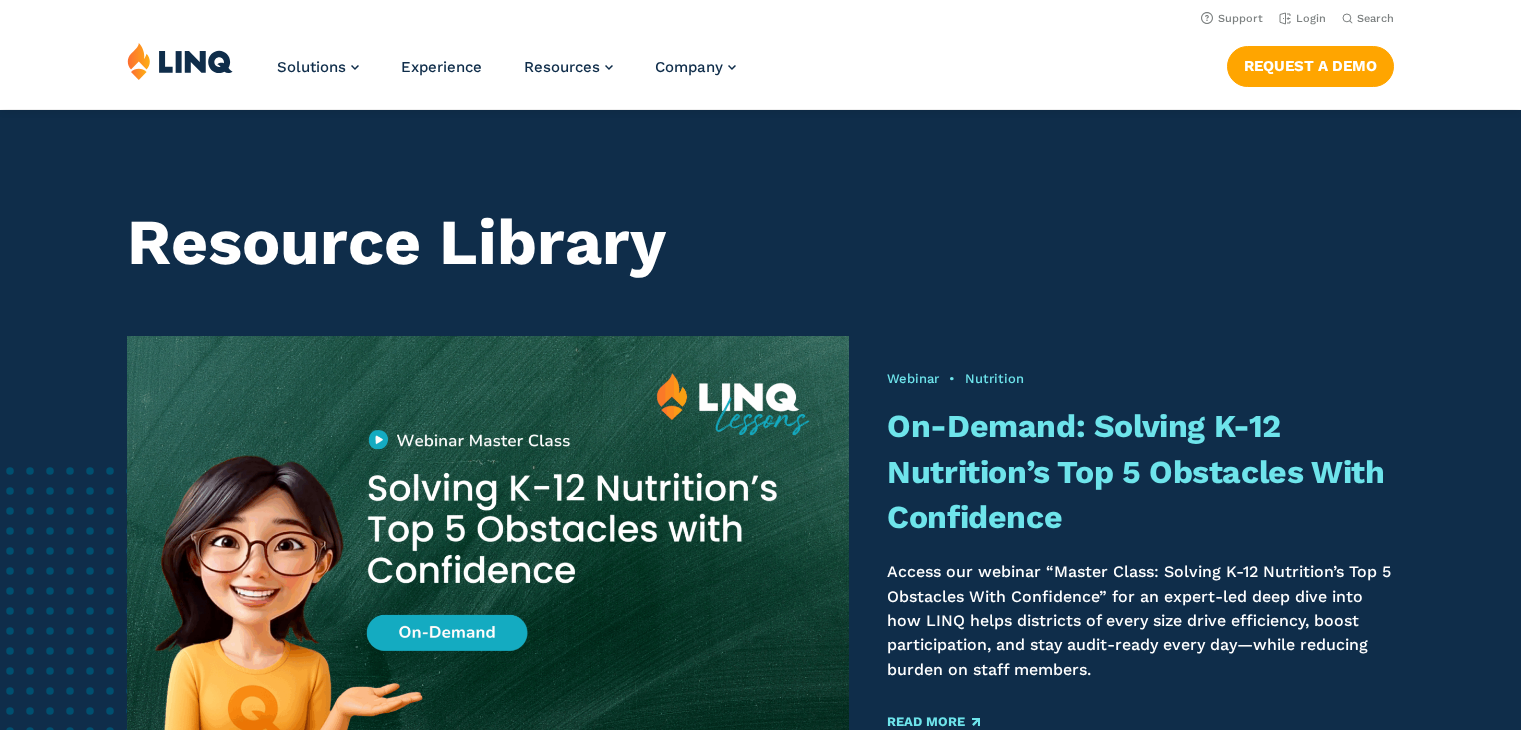 scroll, scrollTop: 0, scrollLeft: 0, axis: both 